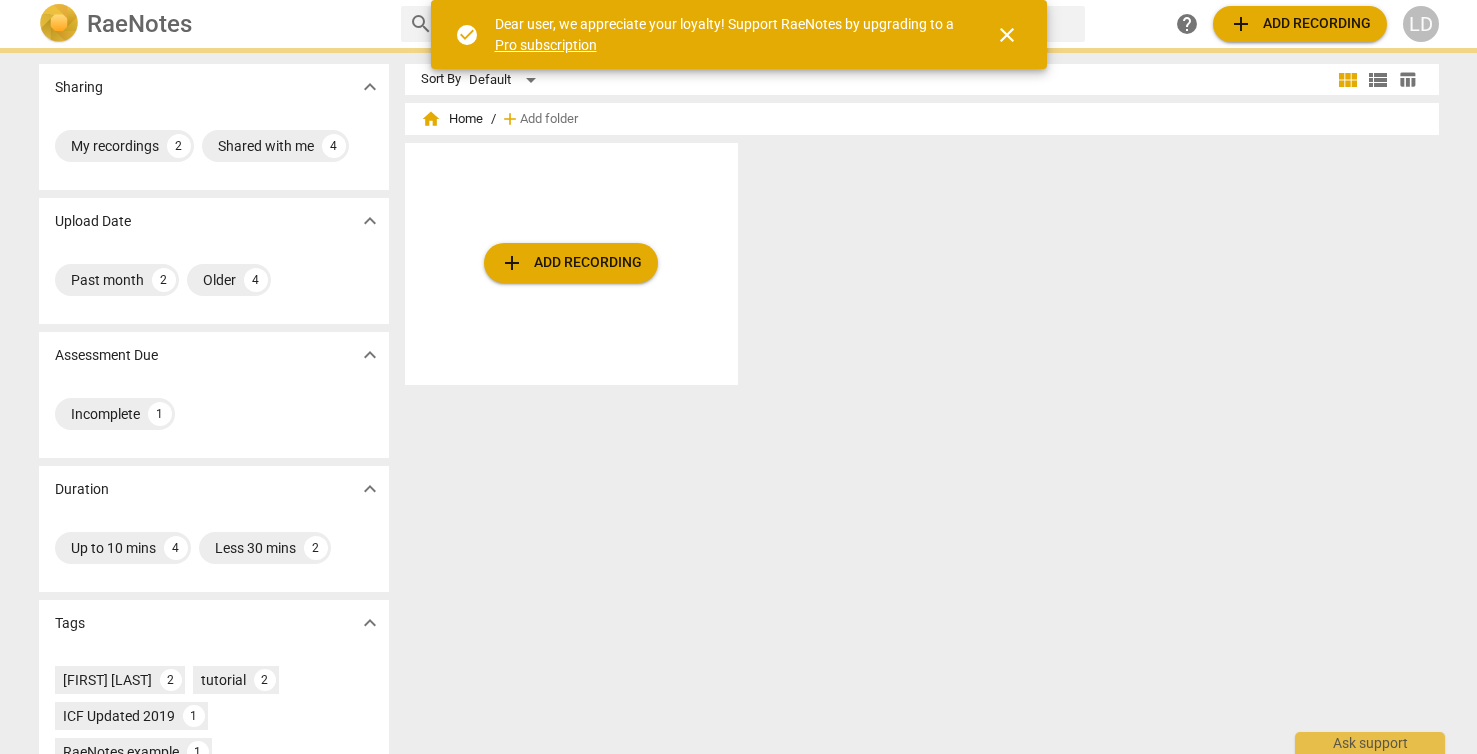 scroll, scrollTop: 0, scrollLeft: 0, axis: both 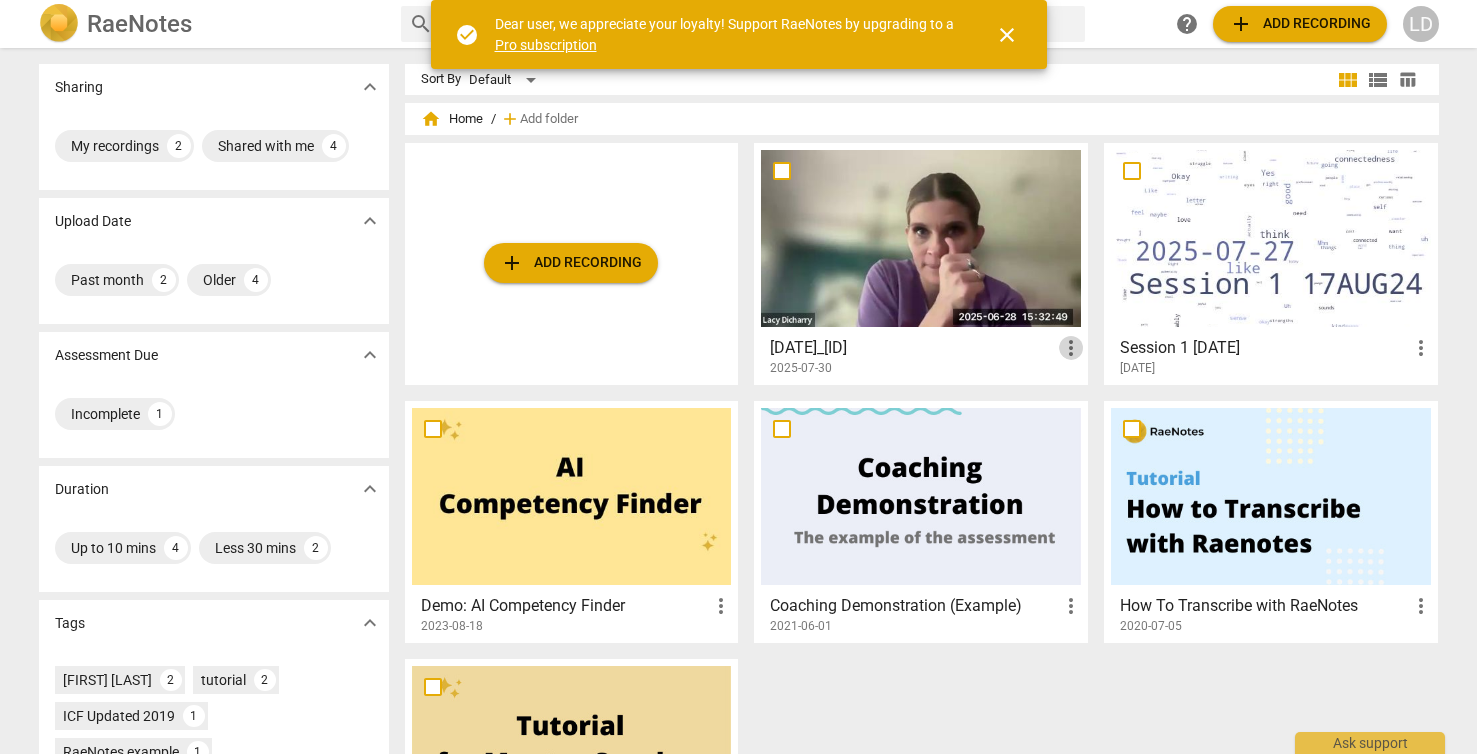 click on "more_vert" at bounding box center (1071, 348) 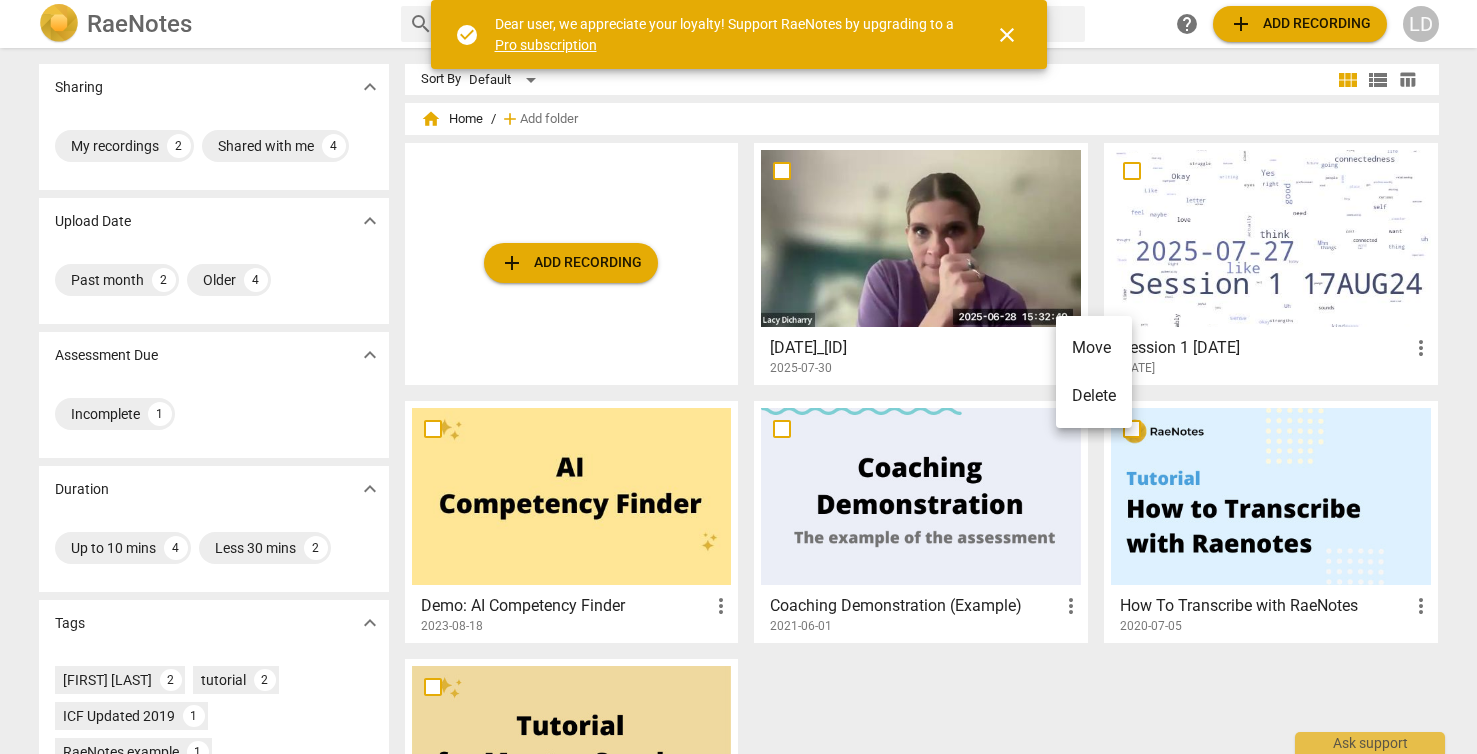 click at bounding box center [738, 377] 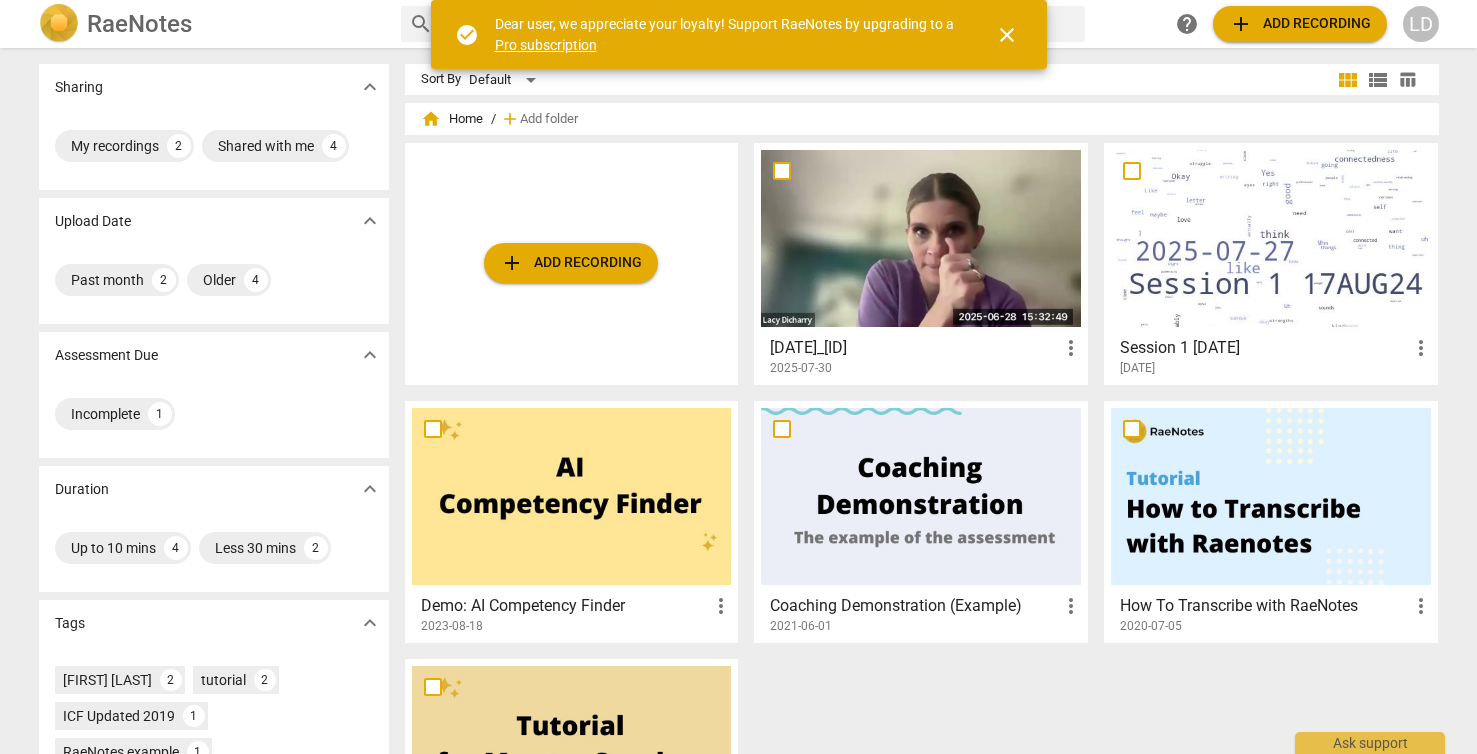 click on "[DATE]_[ID]" at bounding box center [914, 348] 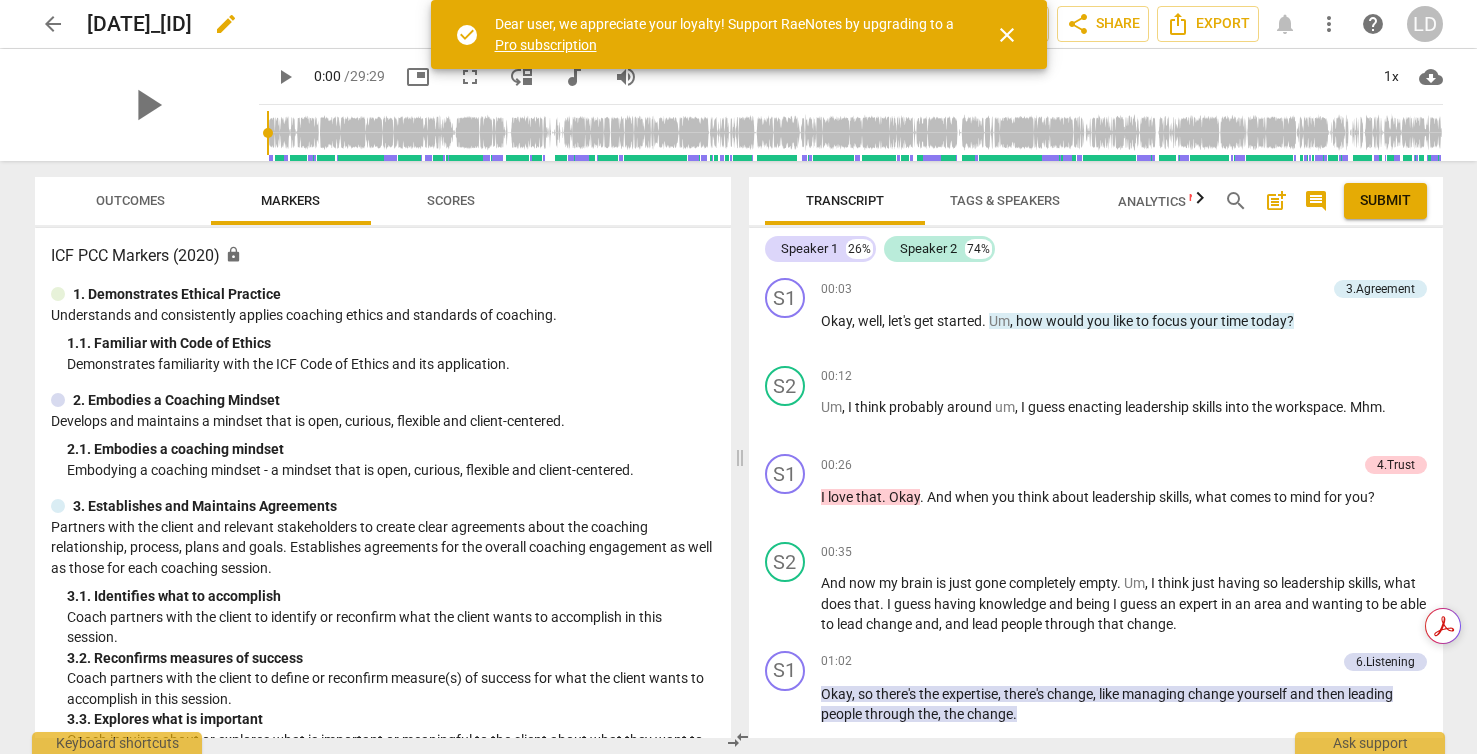 click on "[DATE]_[ID]" at bounding box center [139, 24] 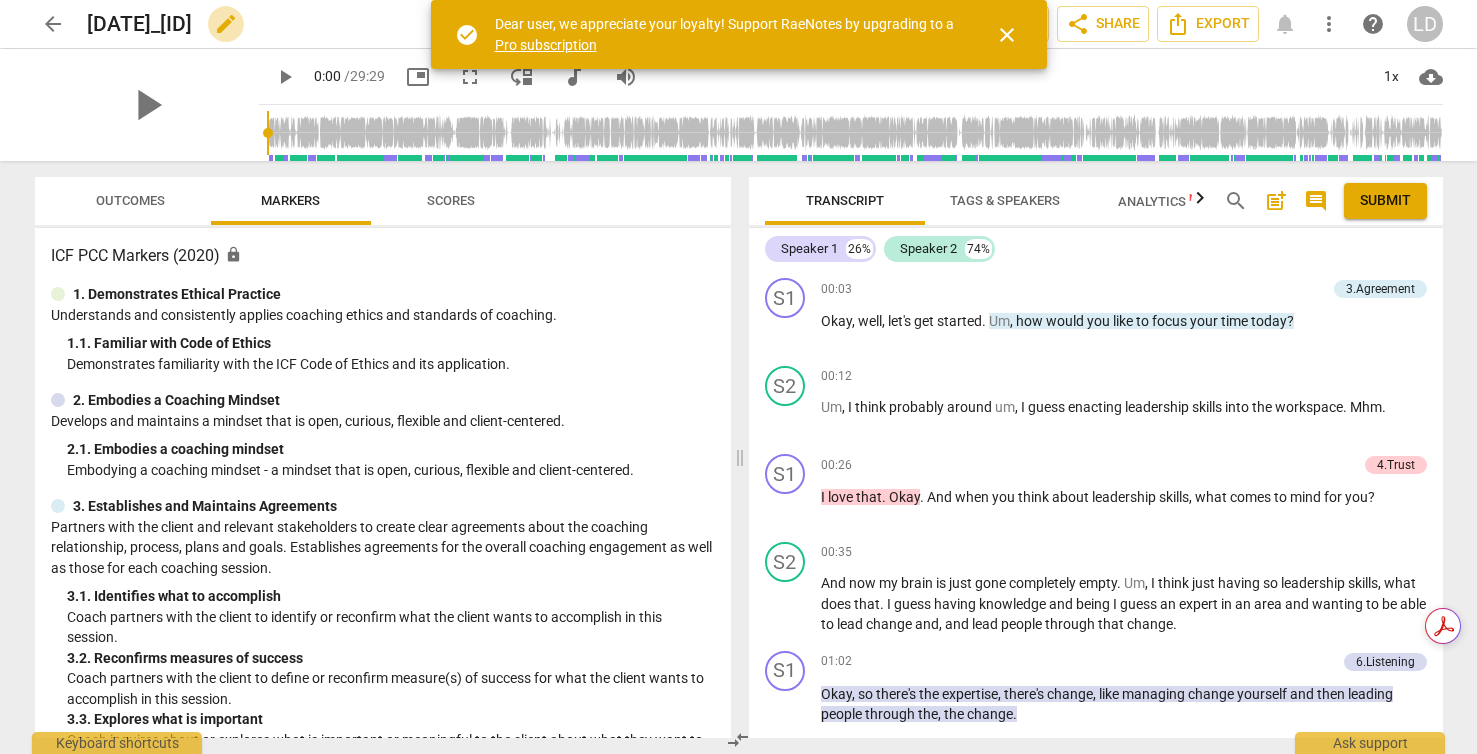click on "edit" at bounding box center [226, 24] 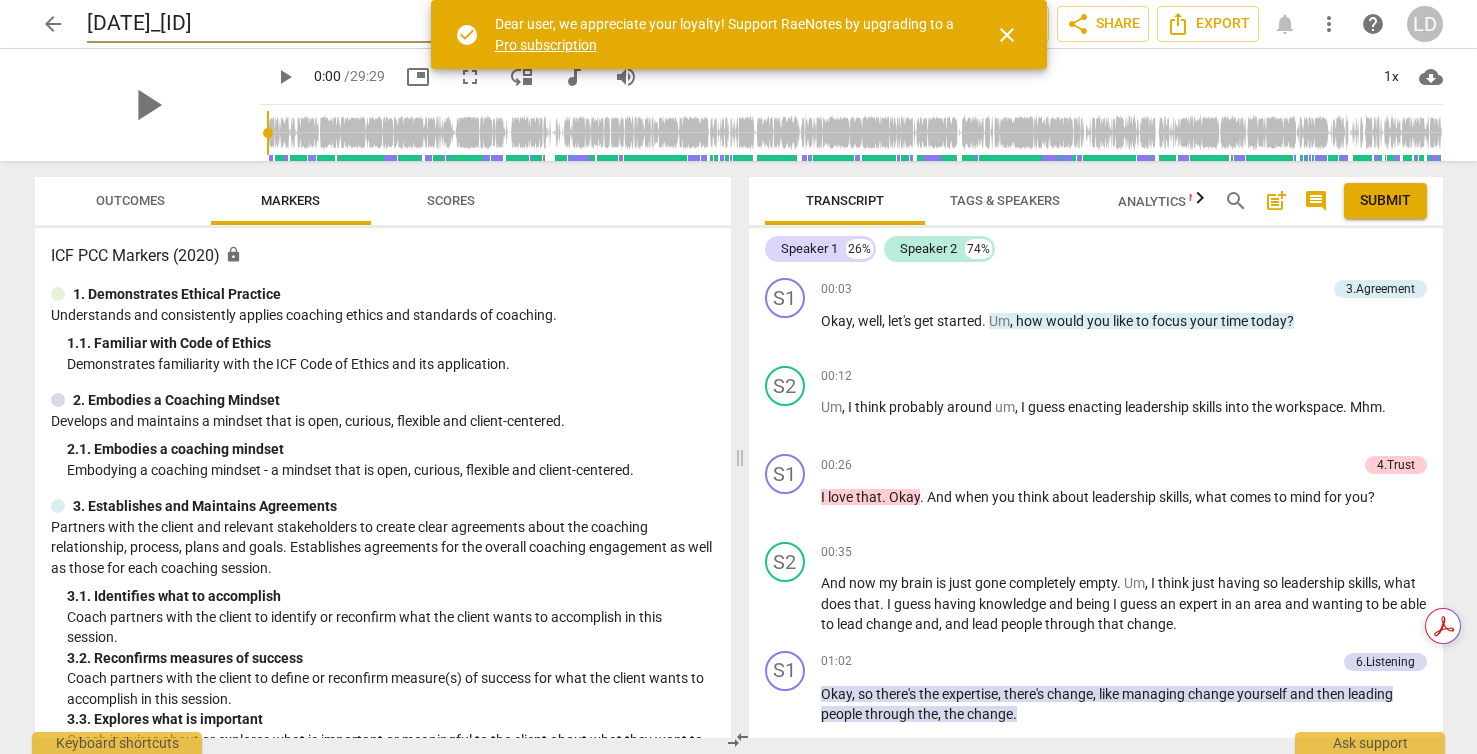 drag, startPoint x: 337, startPoint y: 21, endPoint x: 181, endPoint y: 23, distance: 156.01282 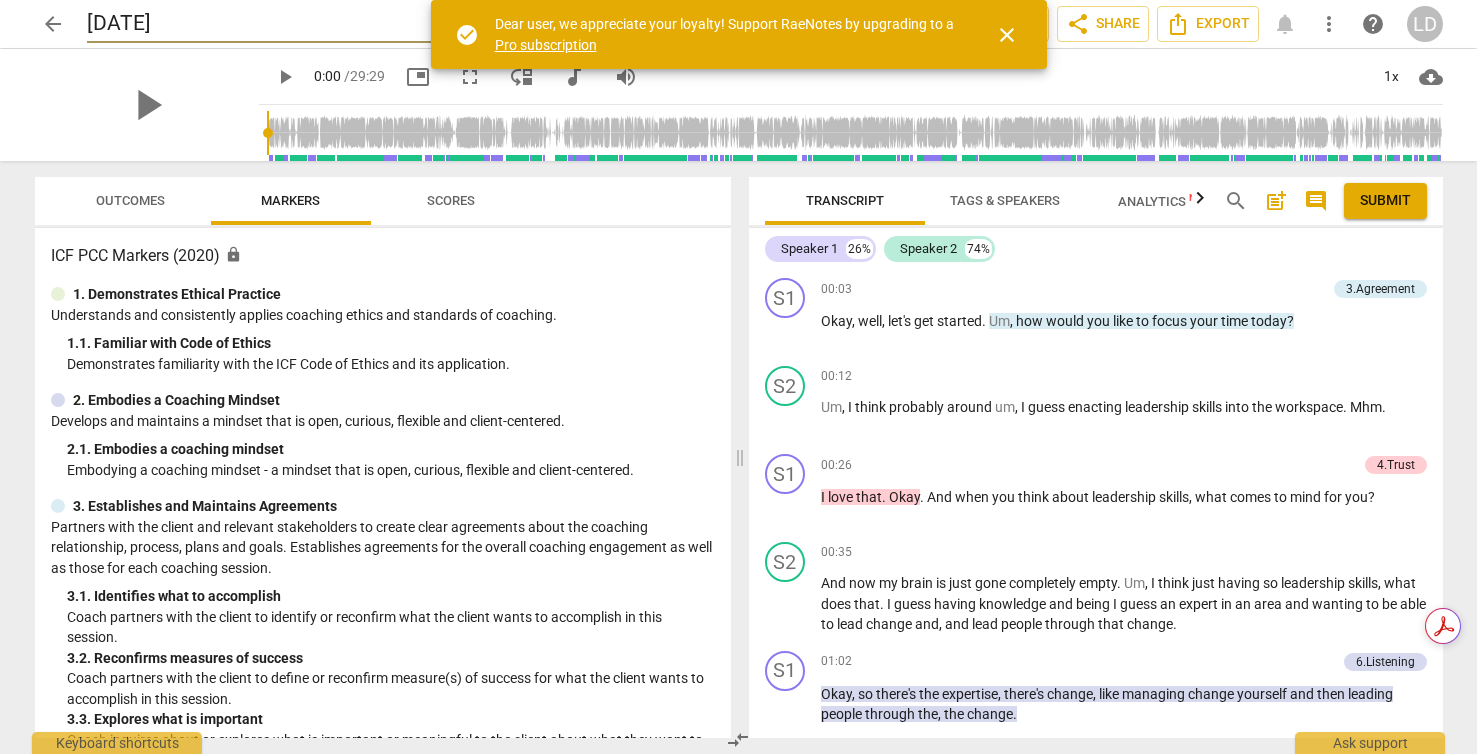 click on "[DATE]" at bounding box center [362, 24] 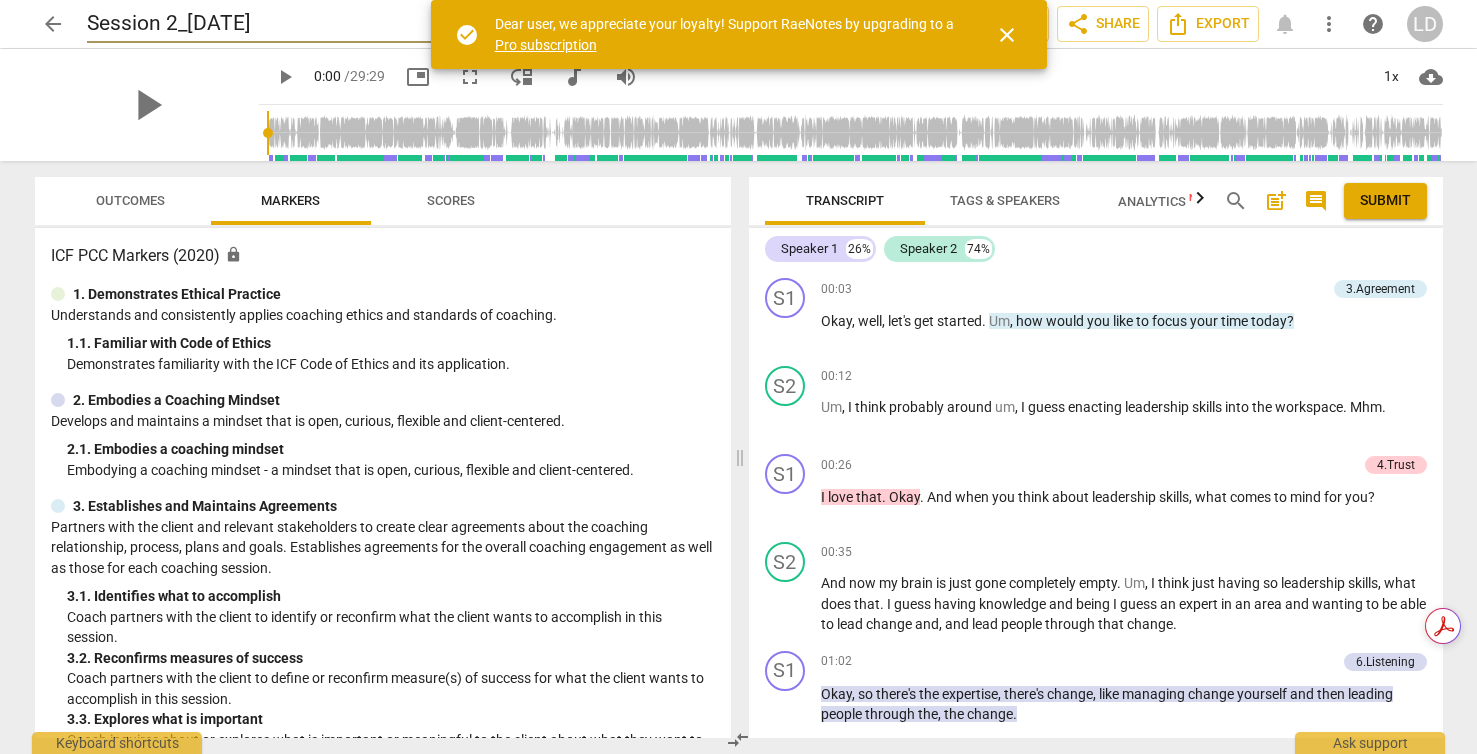 click on "Session 2_[DATE]" at bounding box center [362, 24] 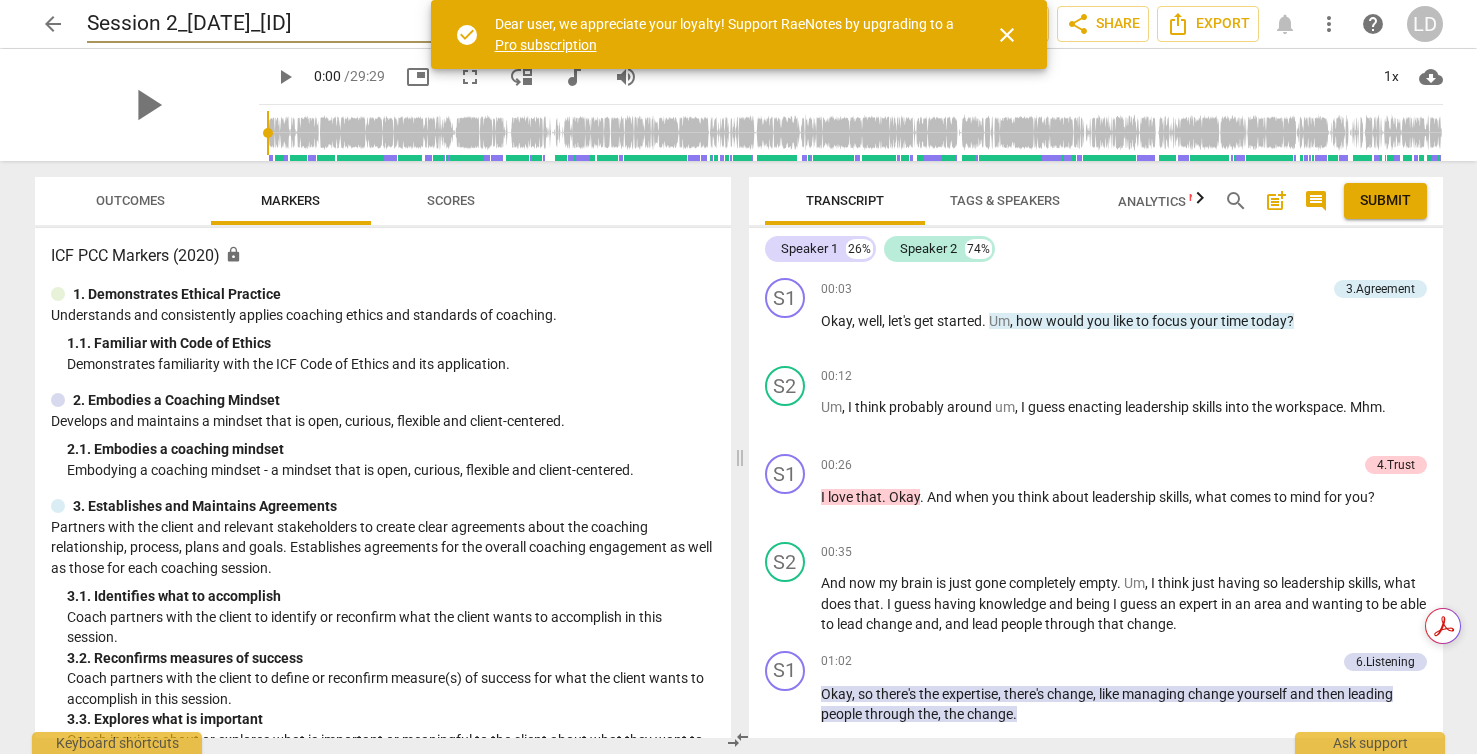 type on "Session 2_[DATE]_[ID]" 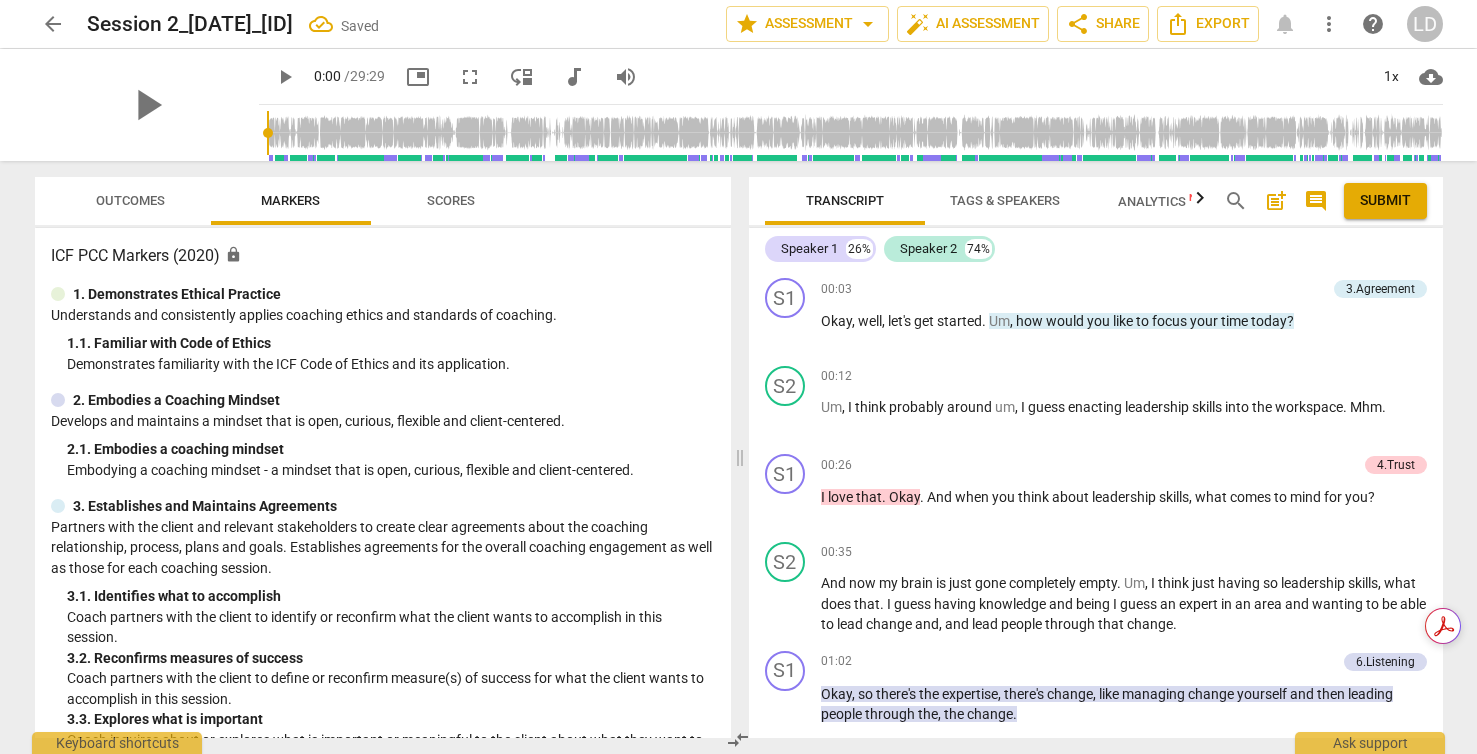 click on "arrow_back" at bounding box center (53, 24) 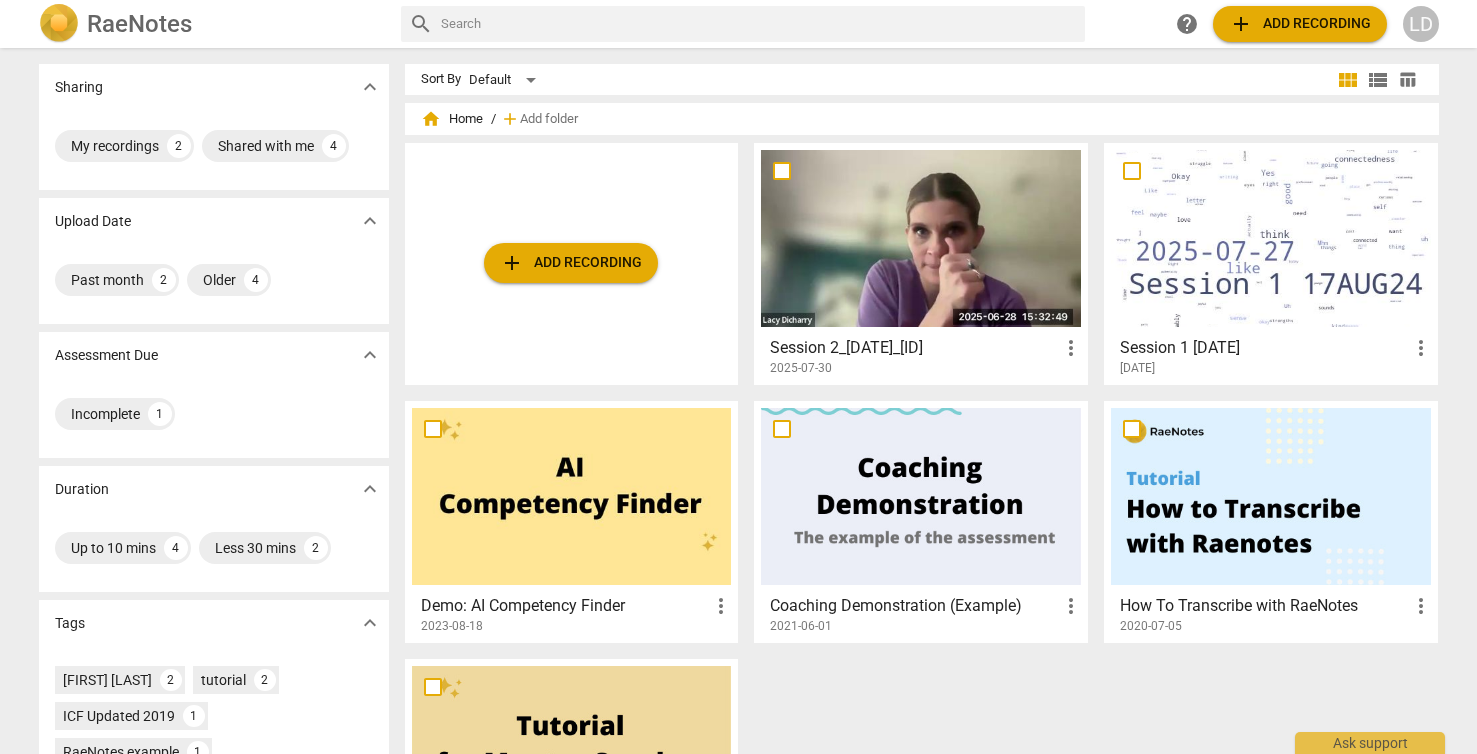 click on "add   Add recording" at bounding box center [571, 263] 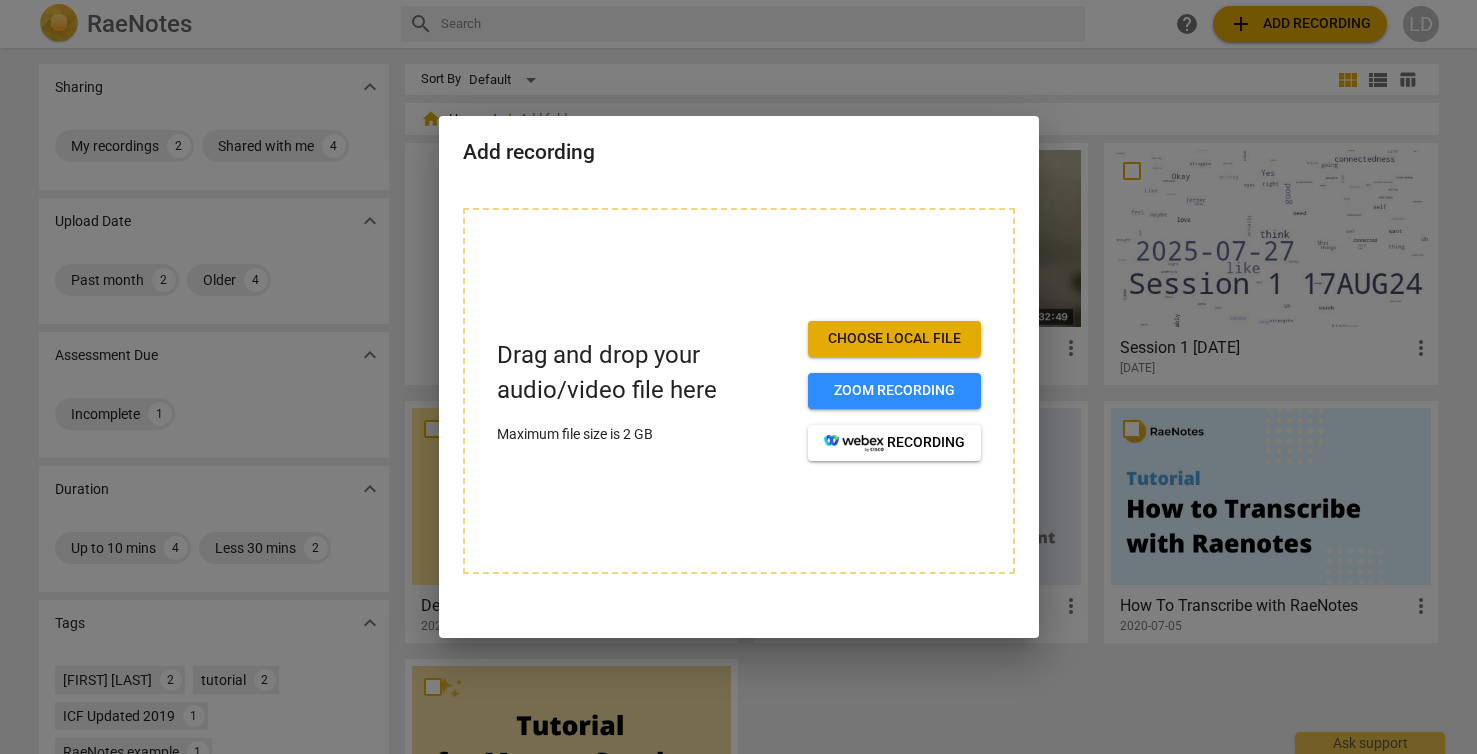 click at bounding box center [738, 377] 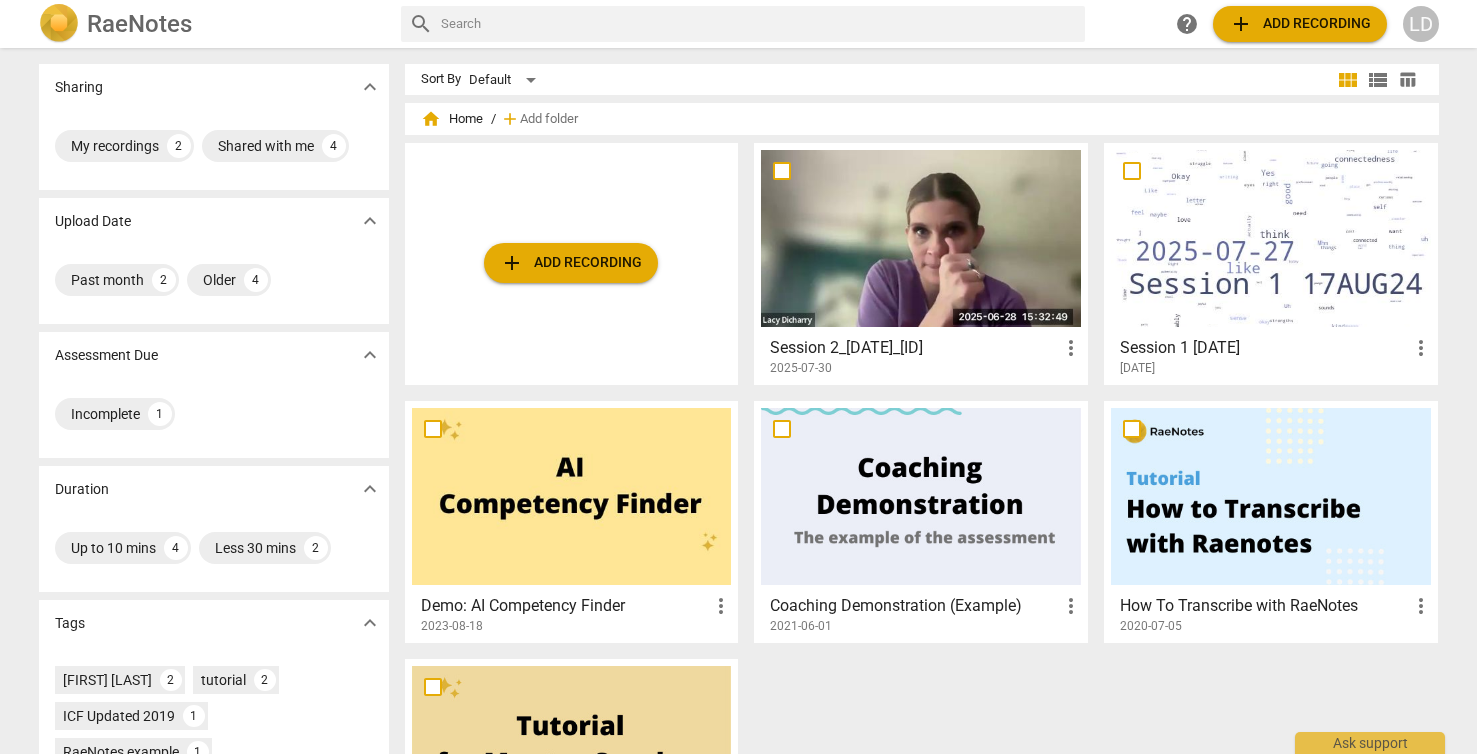 click on "add   Add recording" at bounding box center [571, 263] 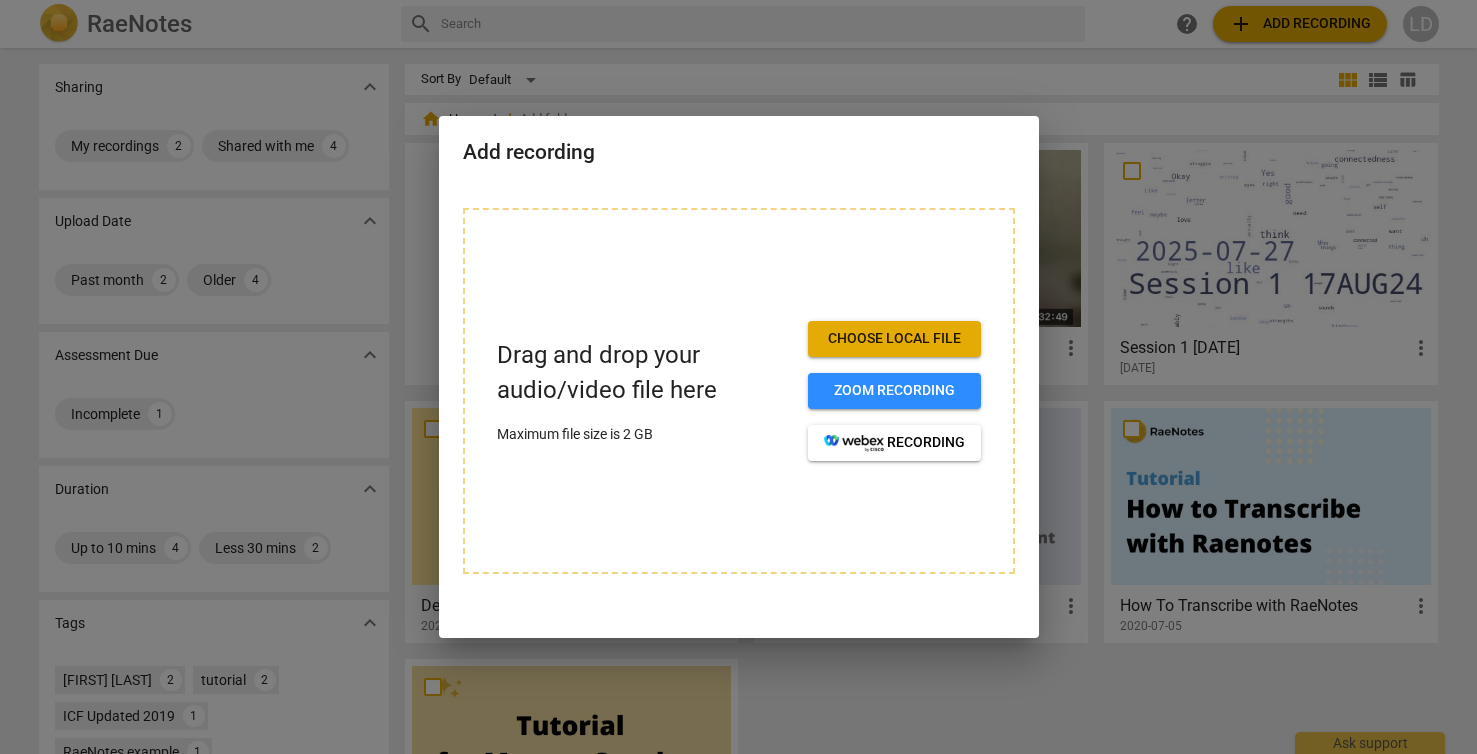 click on "Choose local file" at bounding box center (894, 339) 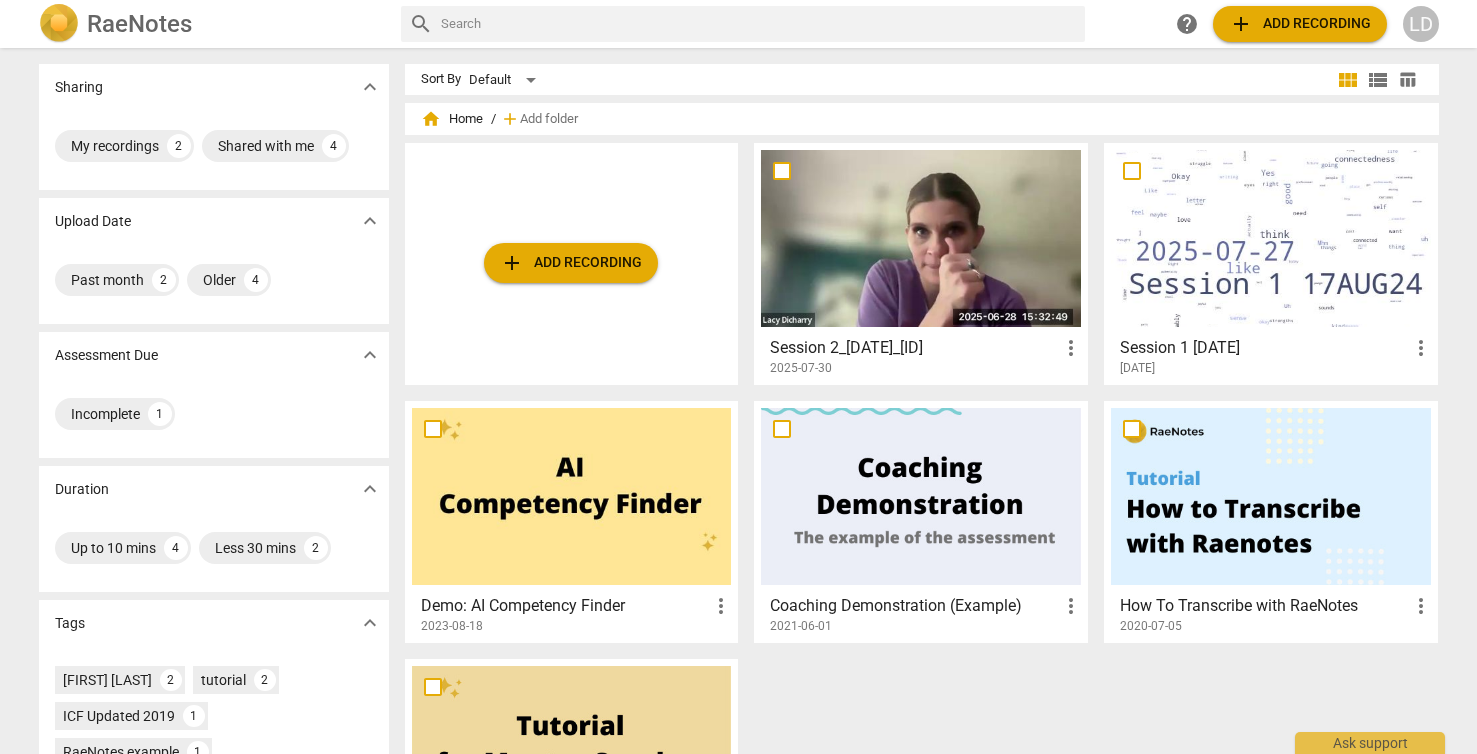 click on "add   Add recording" at bounding box center [571, 263] 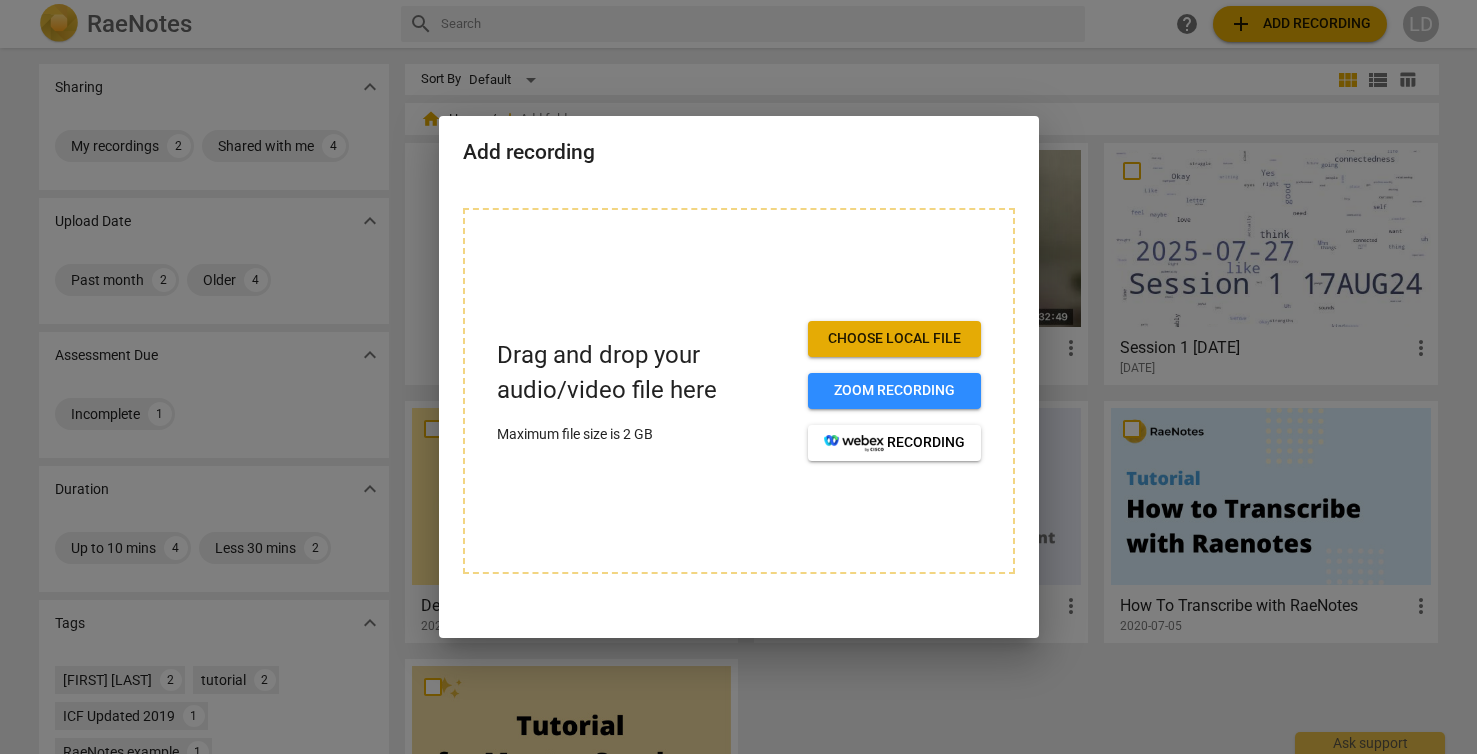 click on "Choose local file" at bounding box center (894, 339) 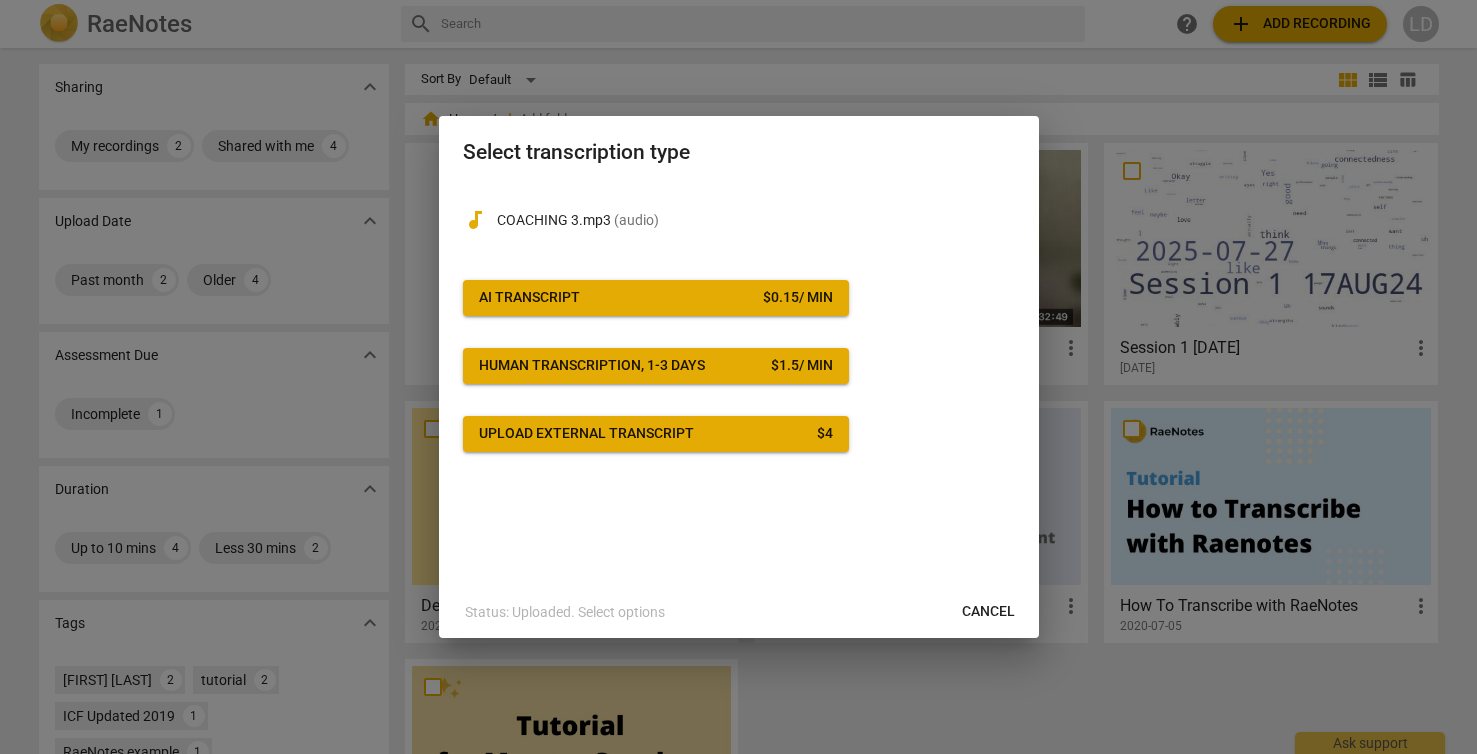 click on "Upload external transcript $ 4" at bounding box center [656, 434] 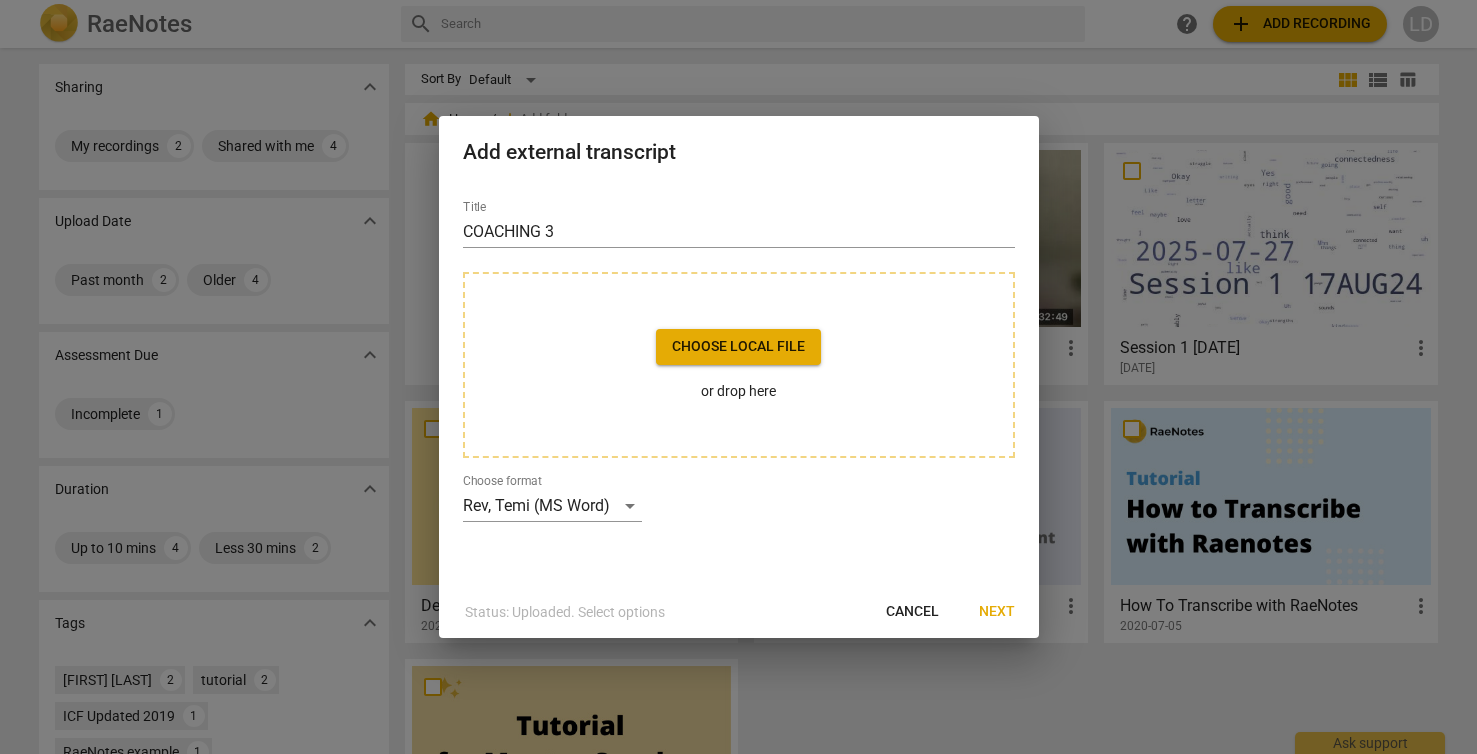 click on "Choose local file" at bounding box center (738, 347) 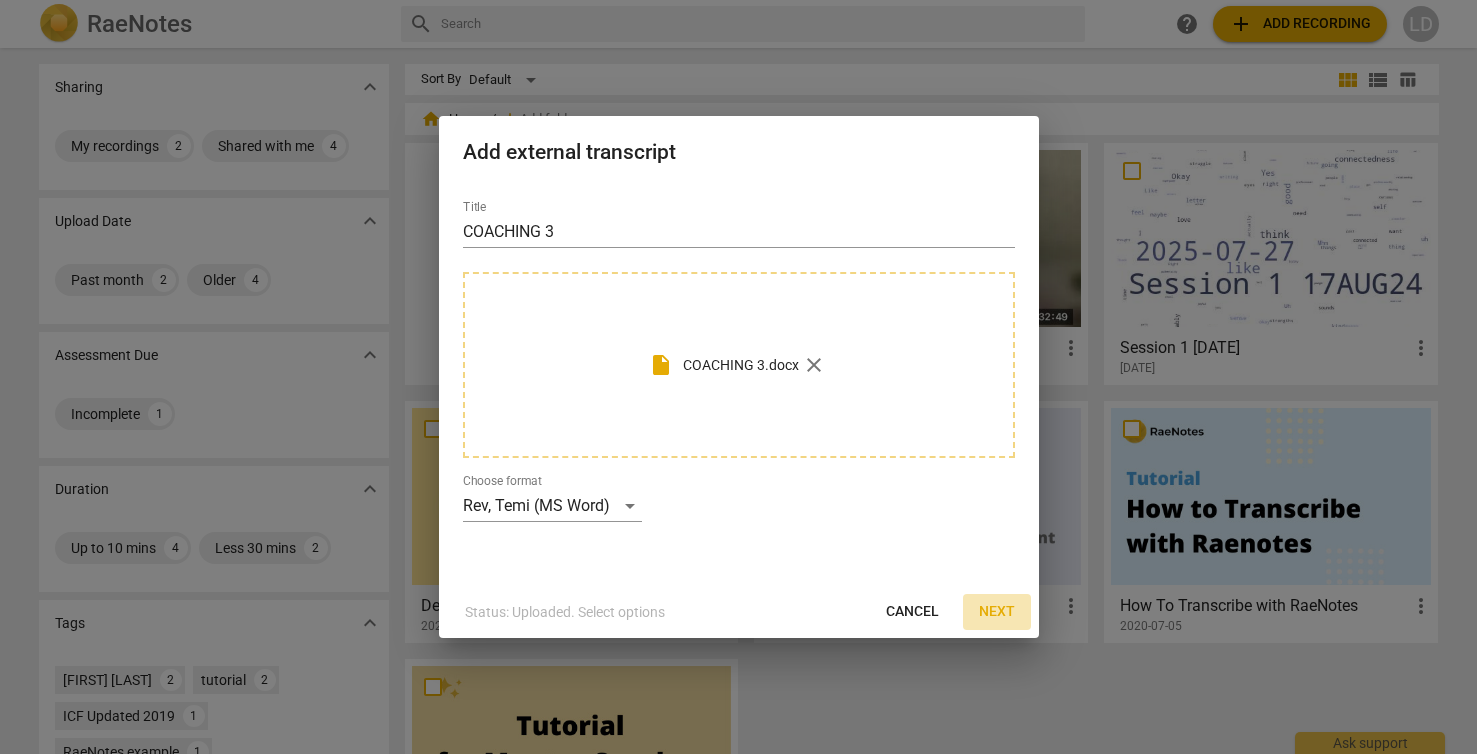 click on "Next" at bounding box center (997, 612) 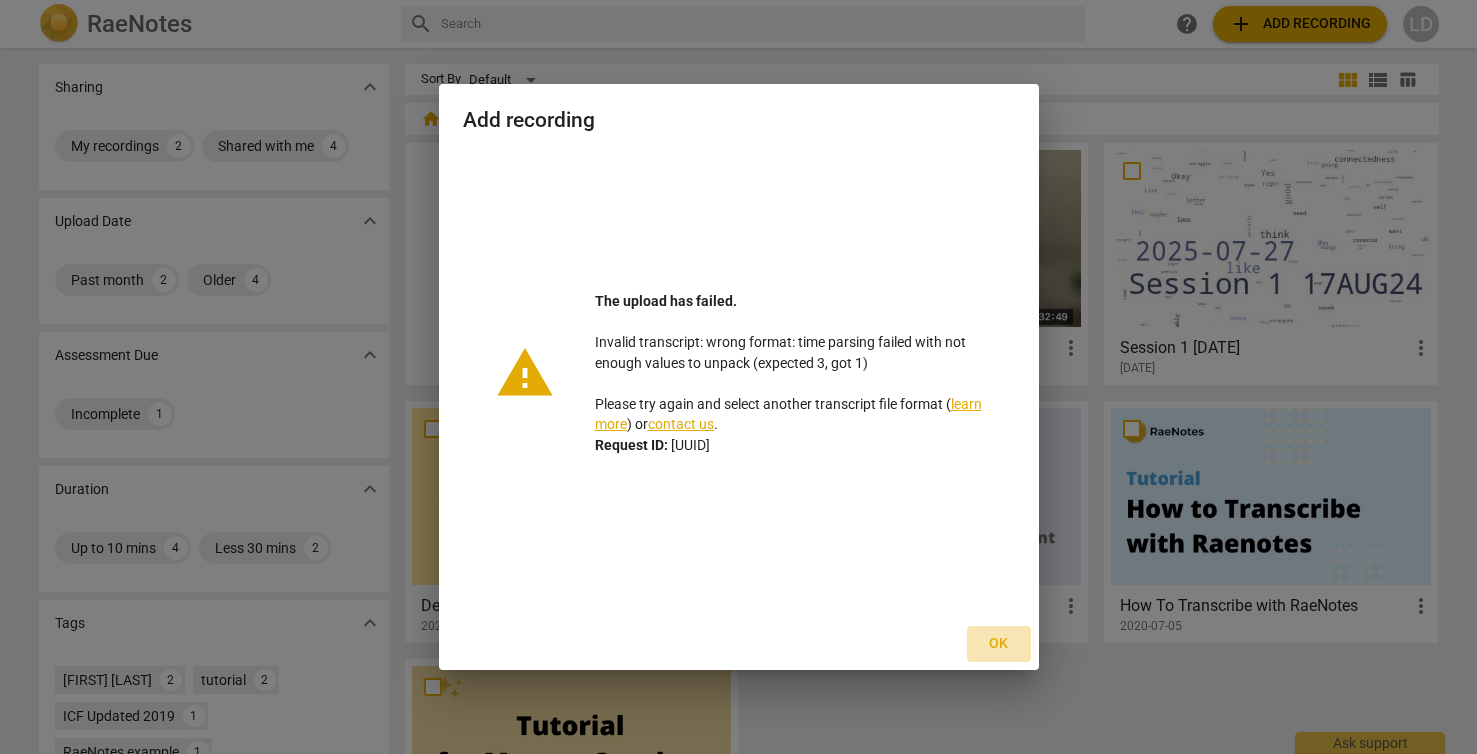 click on "Ok" at bounding box center [999, 644] 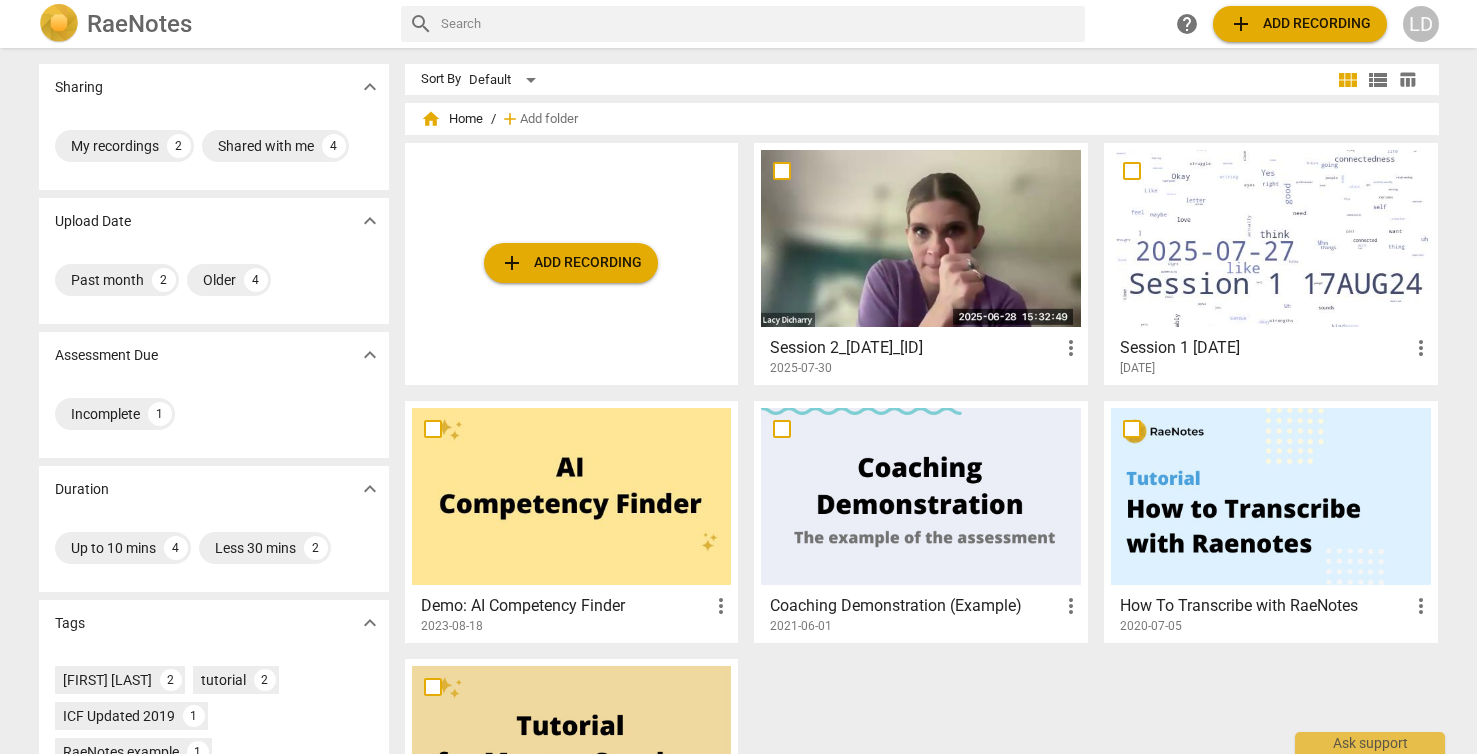 click on "add   Add recording" at bounding box center (571, 263) 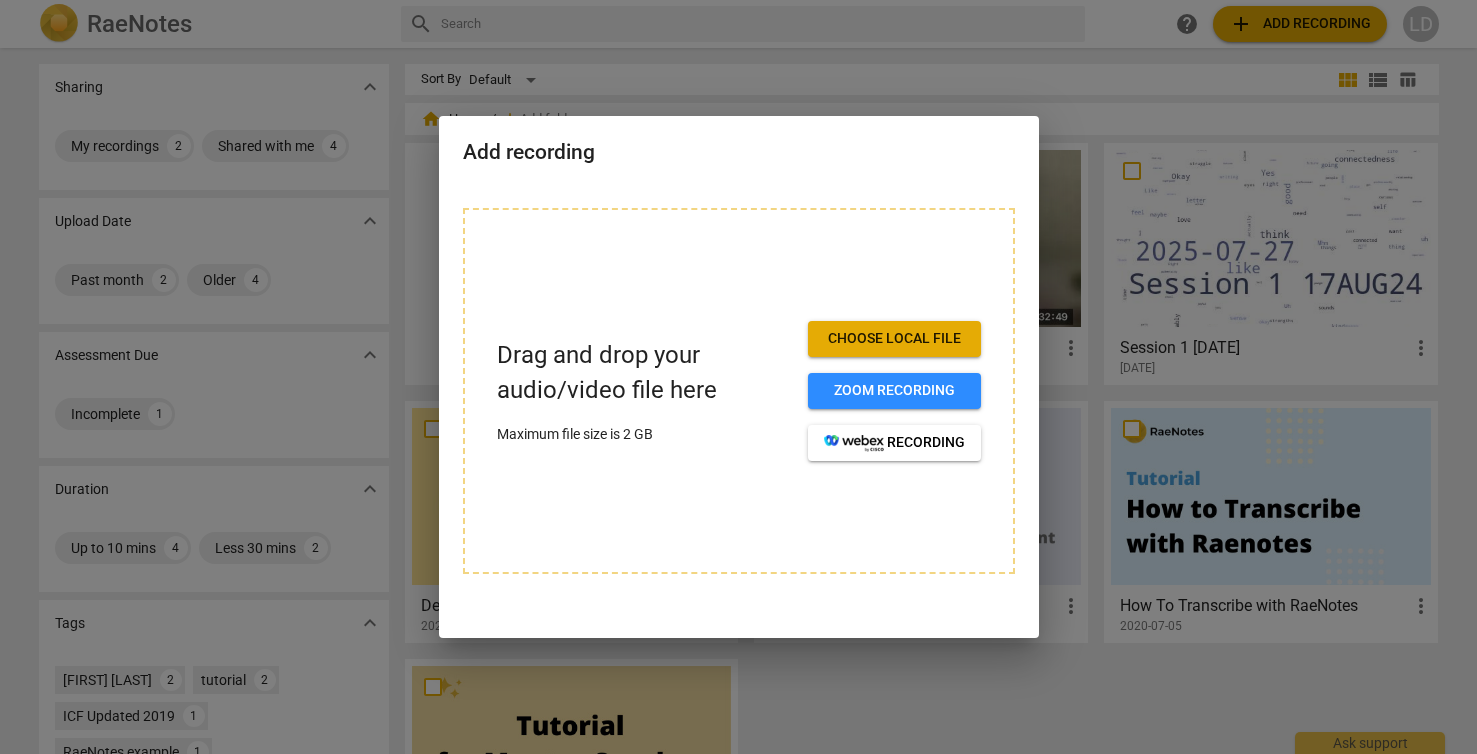click on "Choose local file" at bounding box center (894, 339) 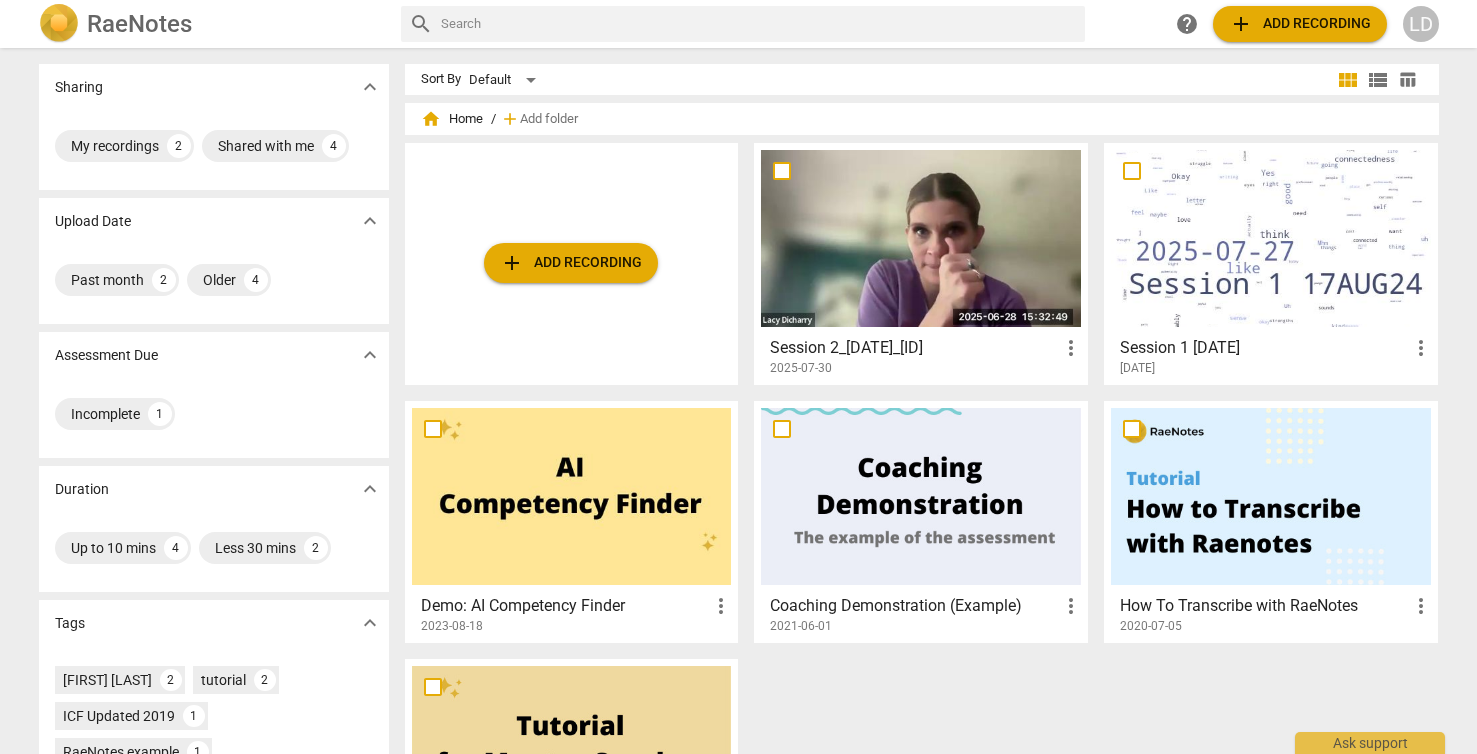 click on "add   Add recording" at bounding box center (571, 263) 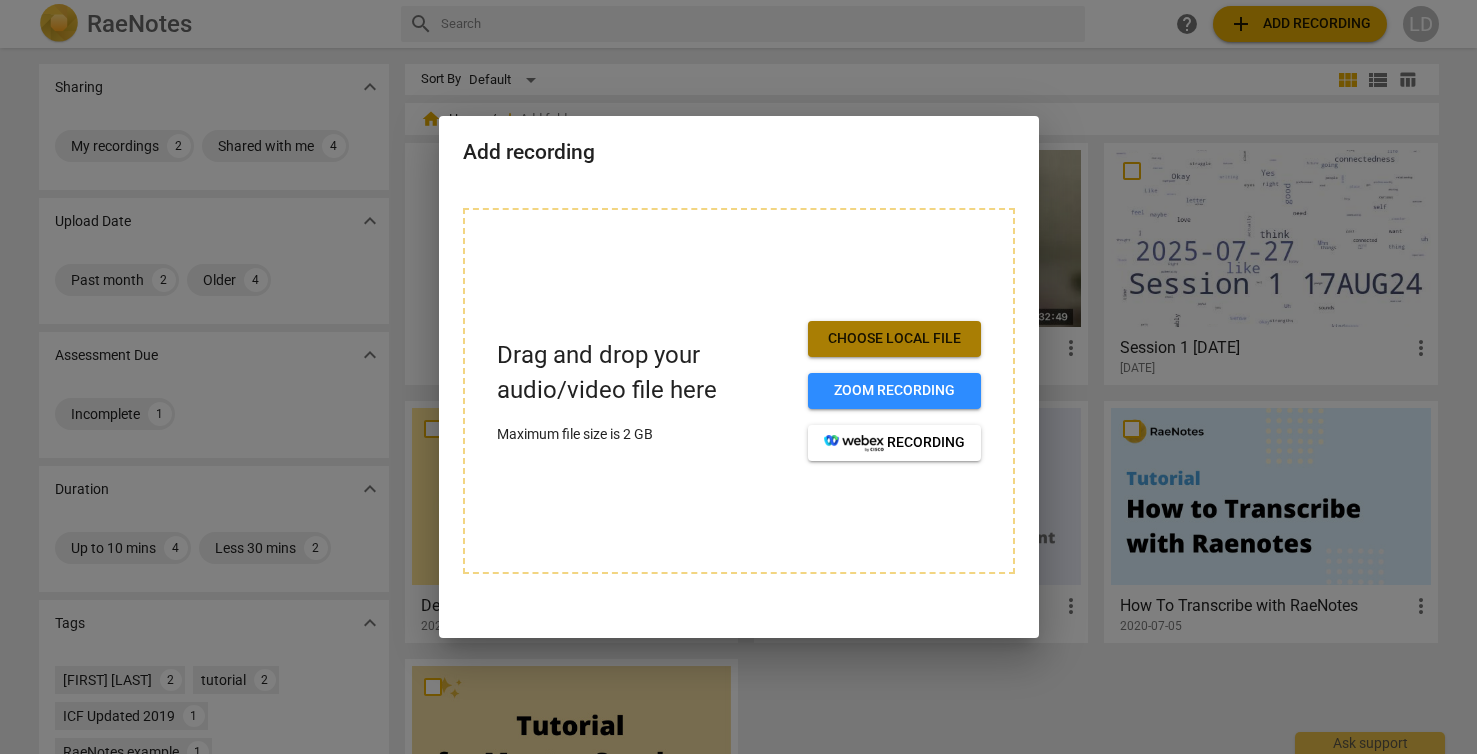 click on "Choose local file" at bounding box center [894, 339] 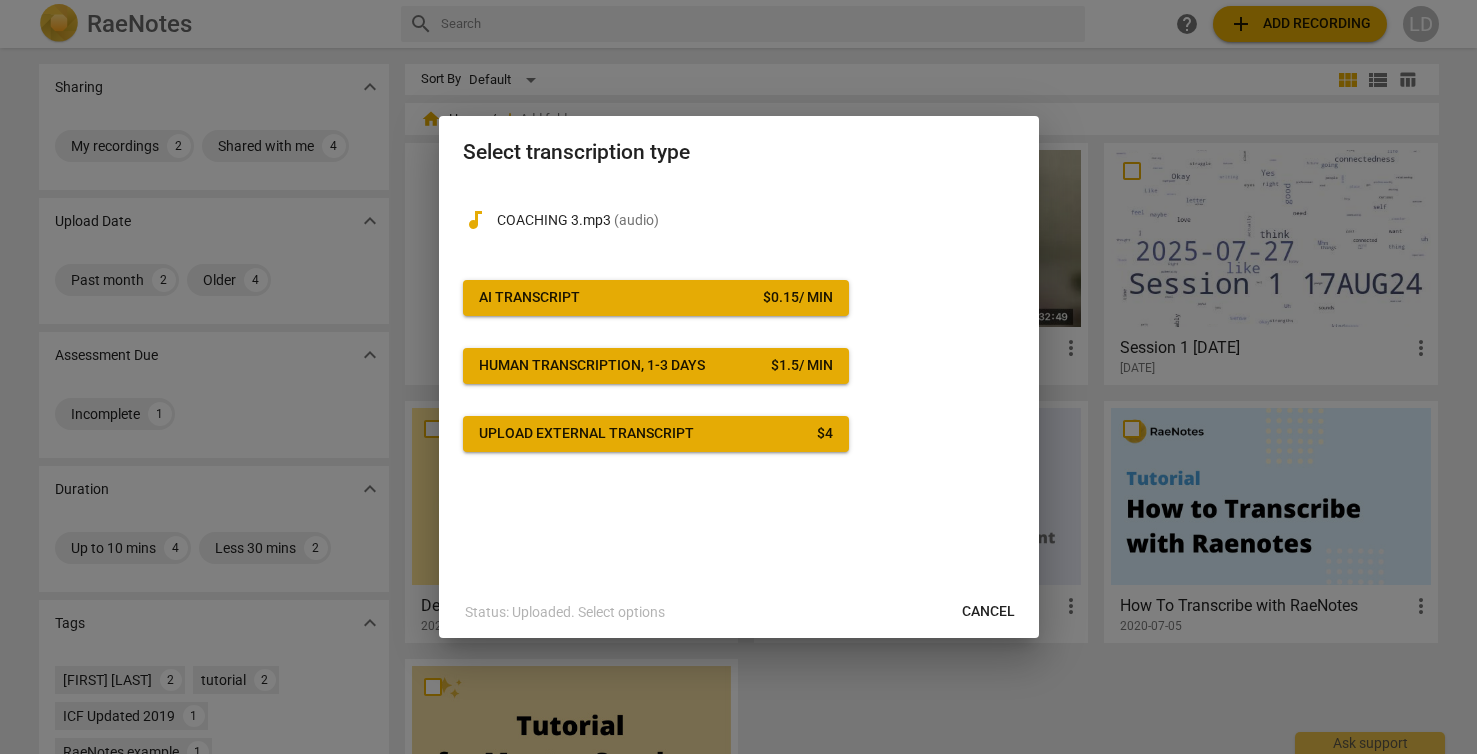 click on "$ 0.15  / min" at bounding box center (798, 298) 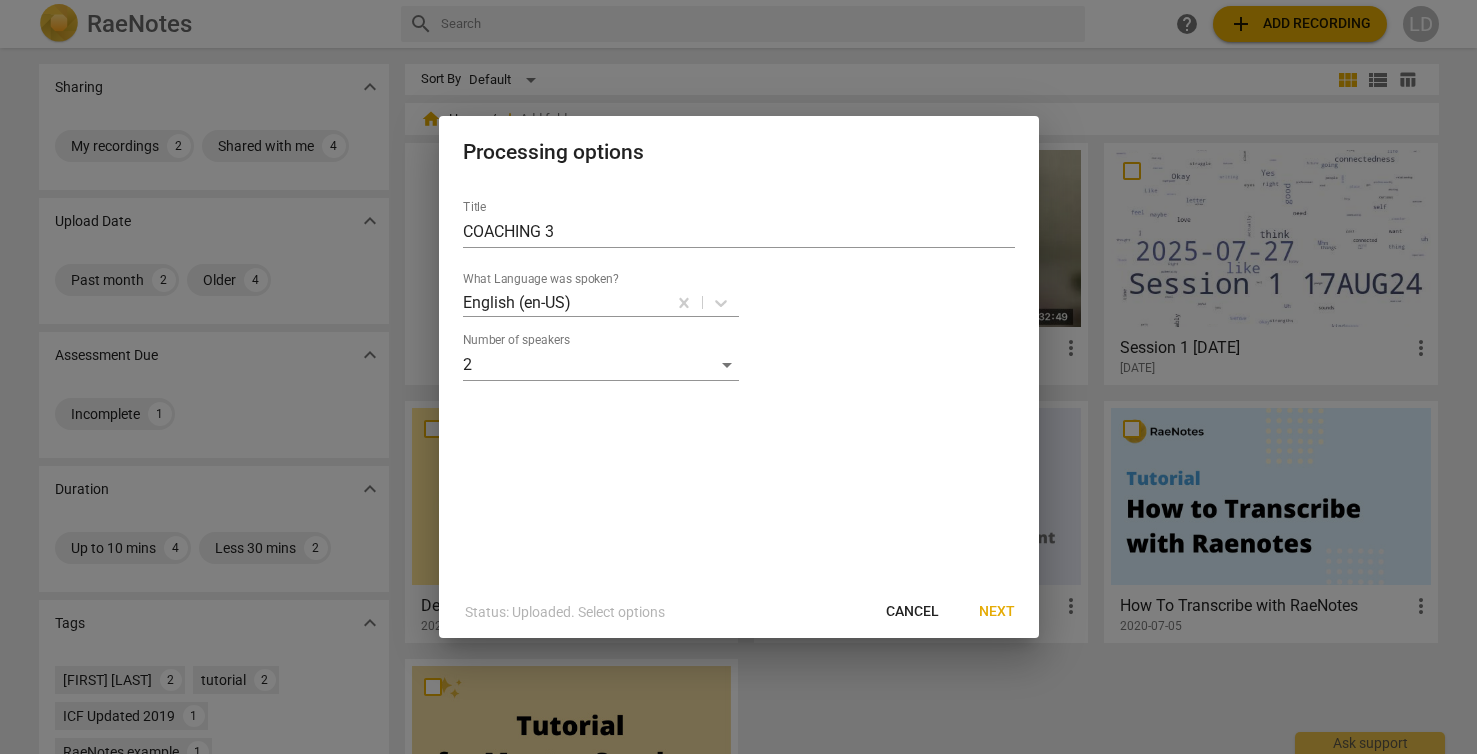 click on "Next" at bounding box center (997, 612) 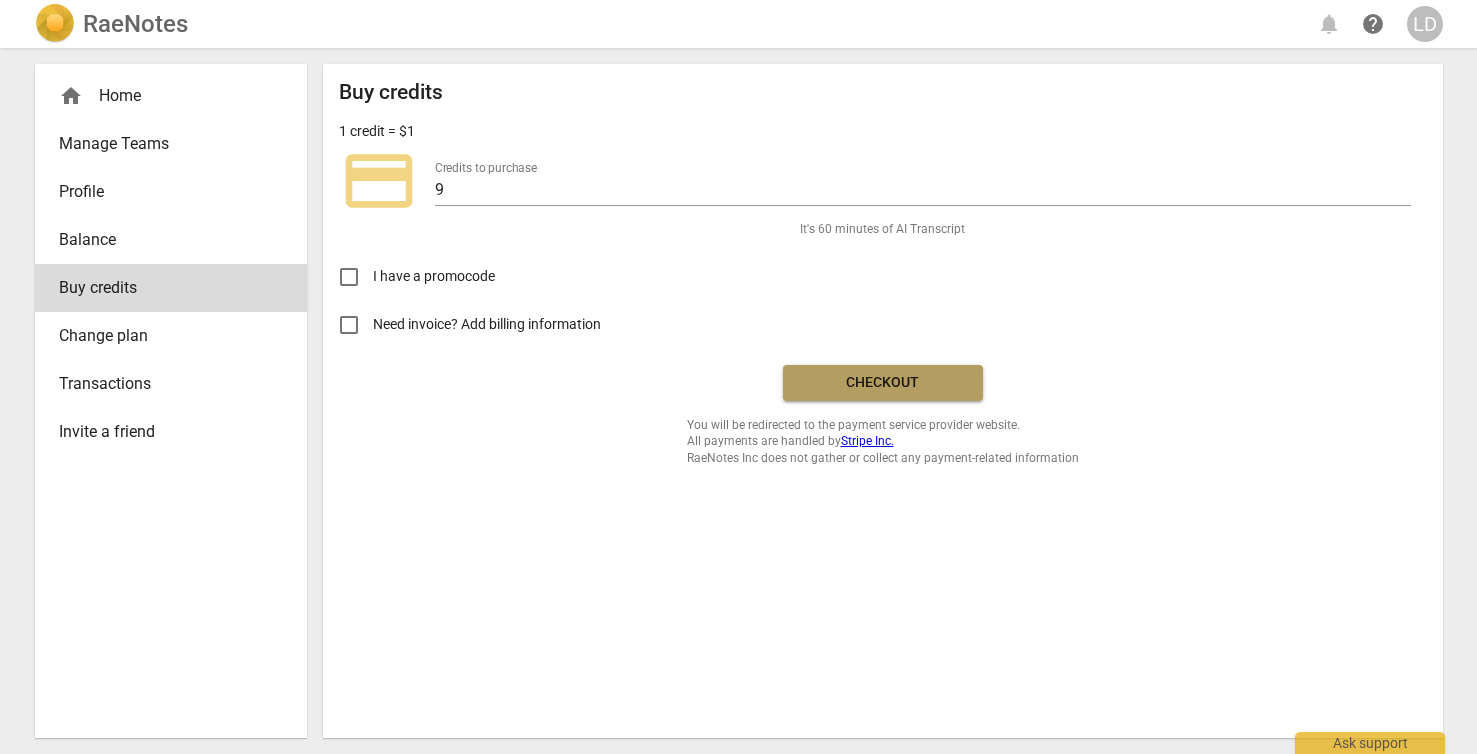 click on "Checkout" at bounding box center (883, 383) 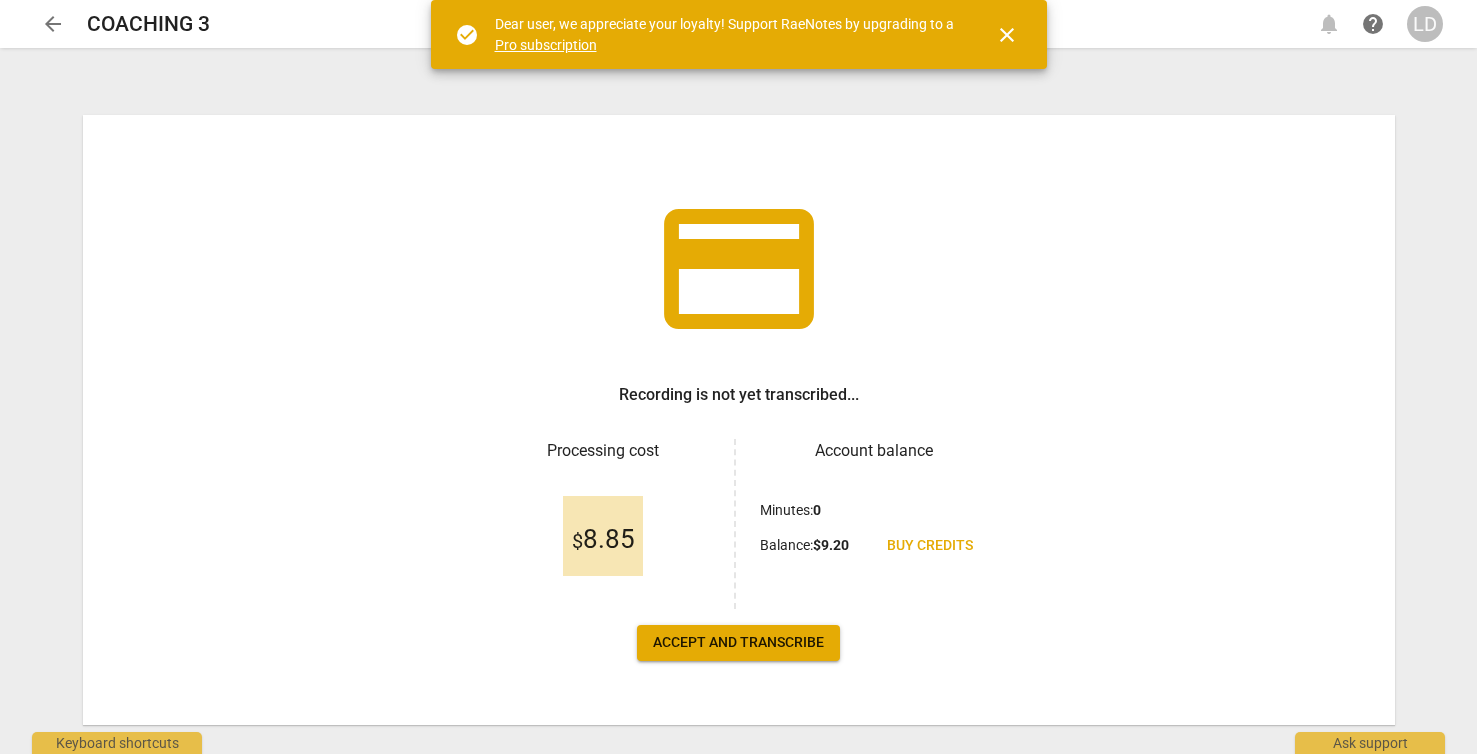 scroll, scrollTop: 0, scrollLeft: 0, axis: both 